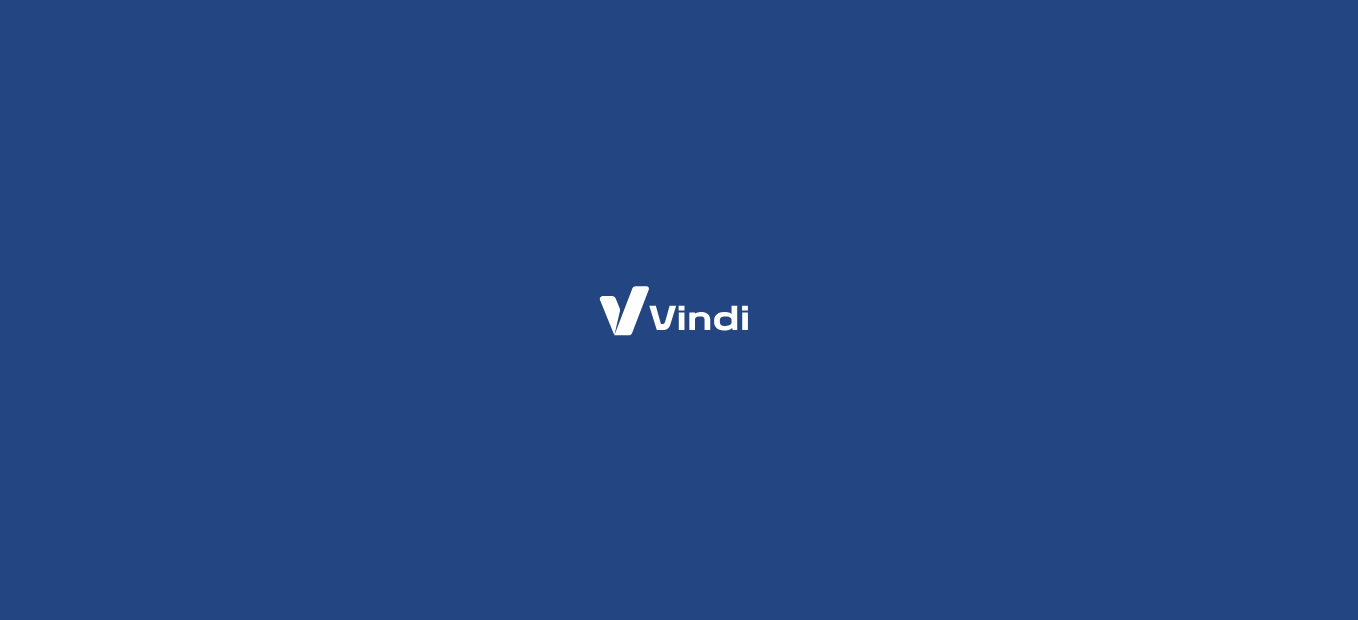 scroll, scrollTop: 0, scrollLeft: 0, axis: both 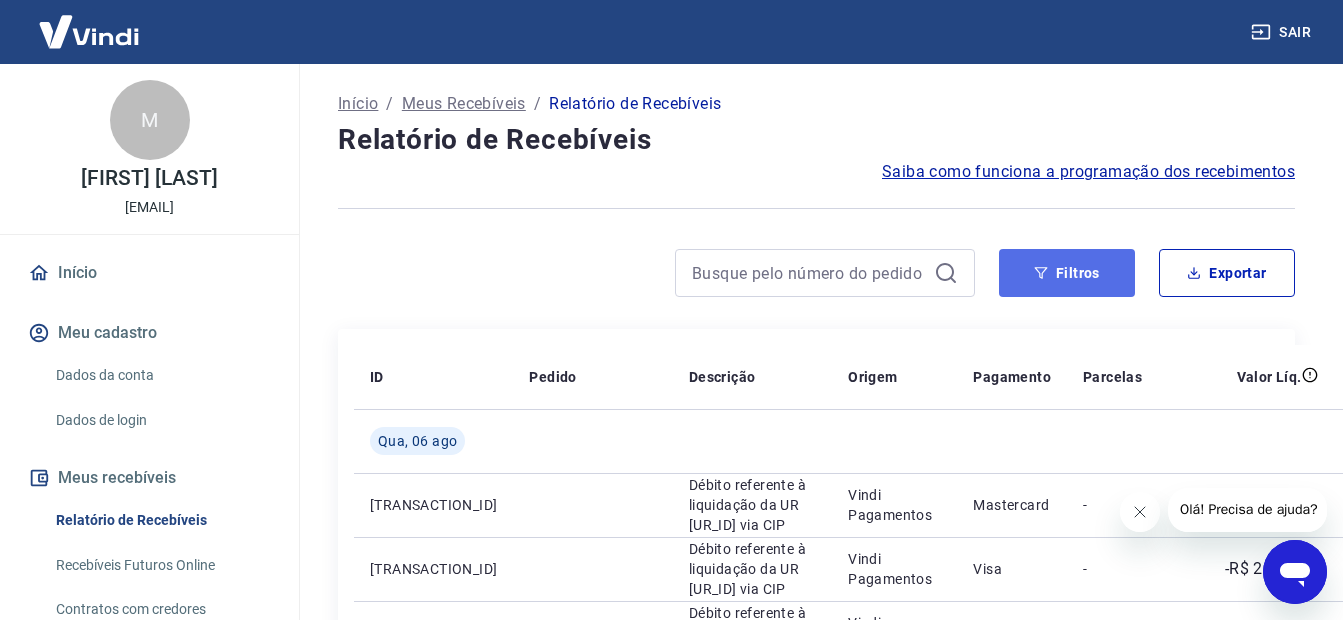 click on "Filtros" at bounding box center [1067, 273] 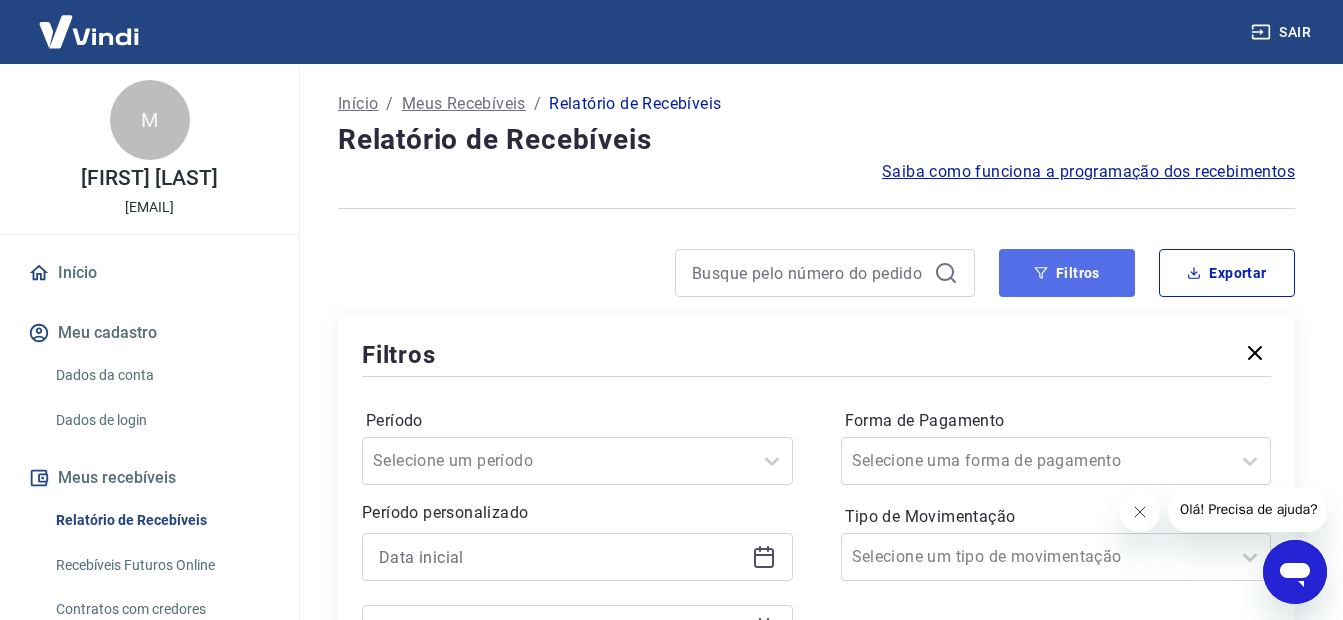click on "Filtros" at bounding box center [1067, 273] 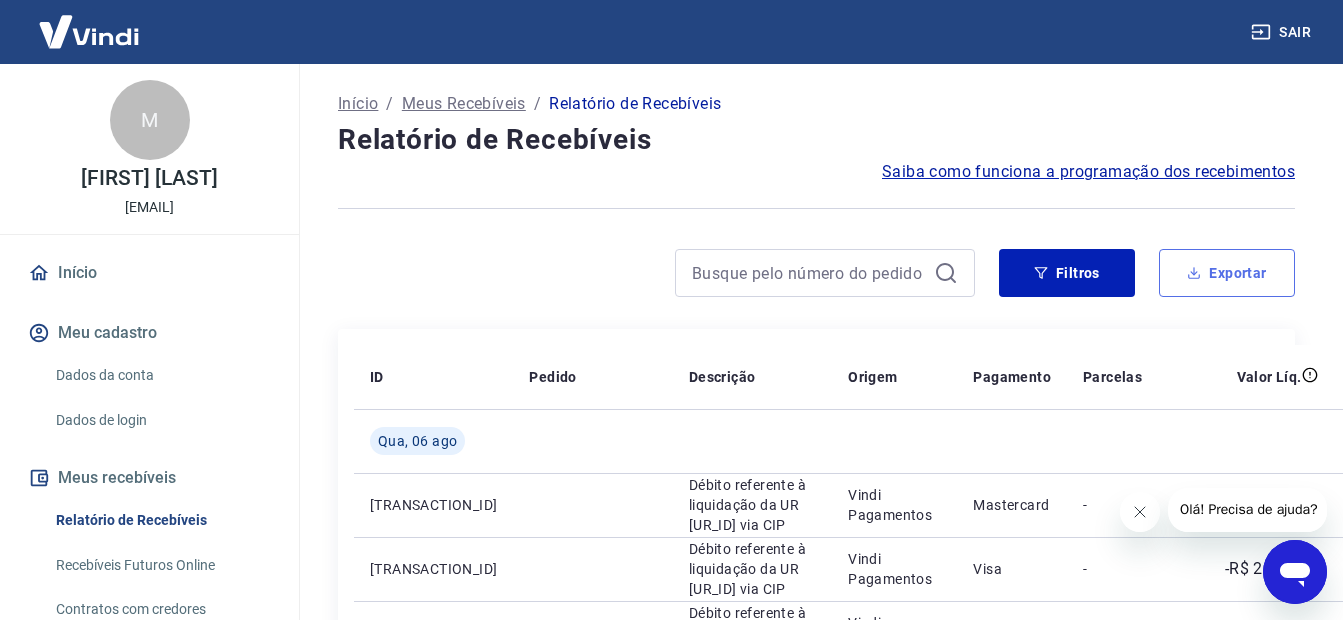 click on "Exportar" at bounding box center [1227, 273] 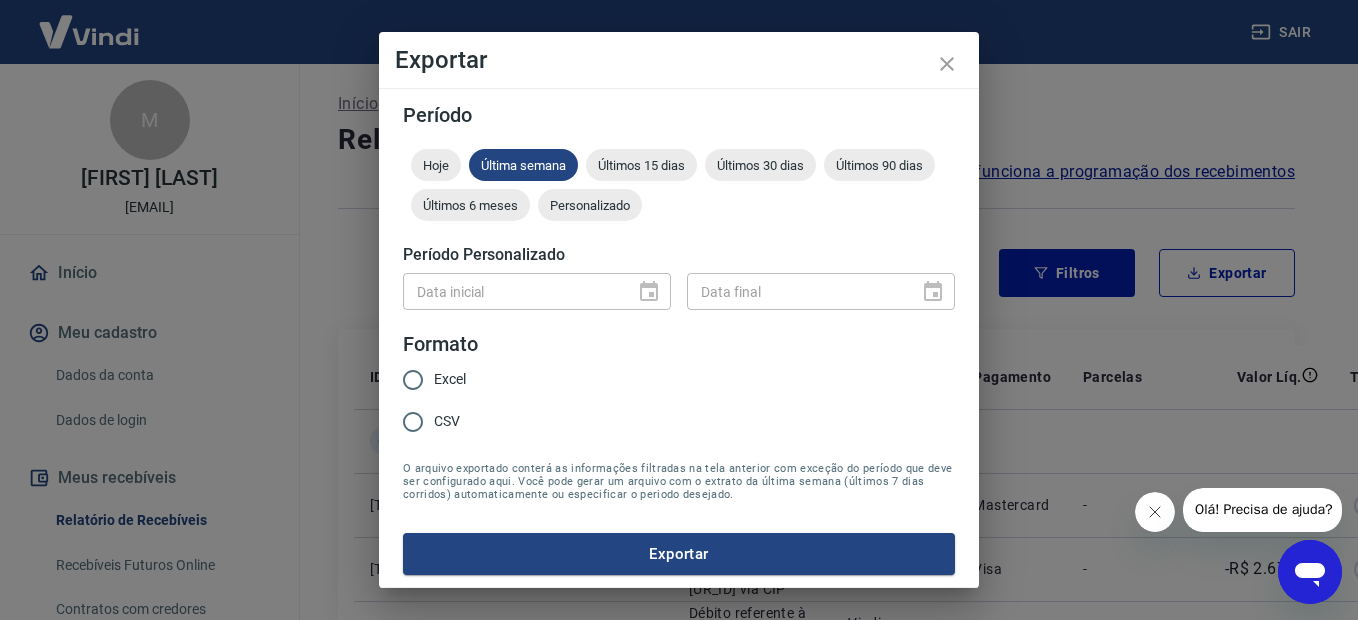 click on "Excel" at bounding box center [413, 380] 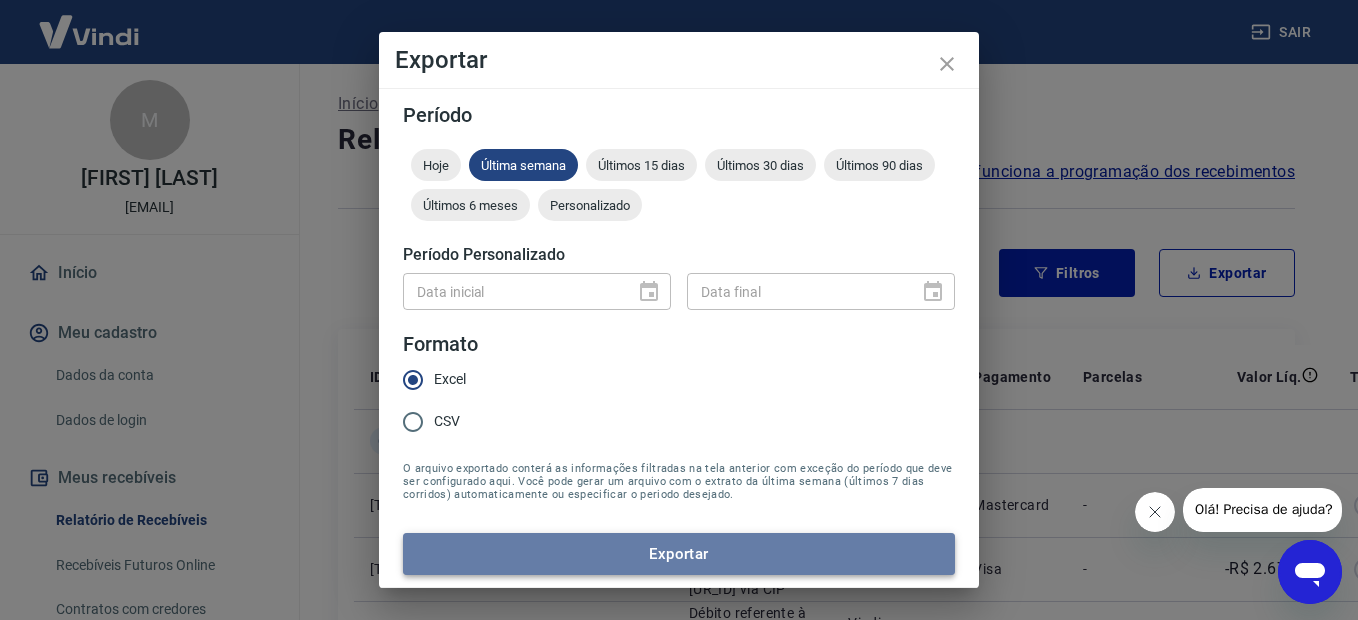 click on "Exportar" at bounding box center (679, 554) 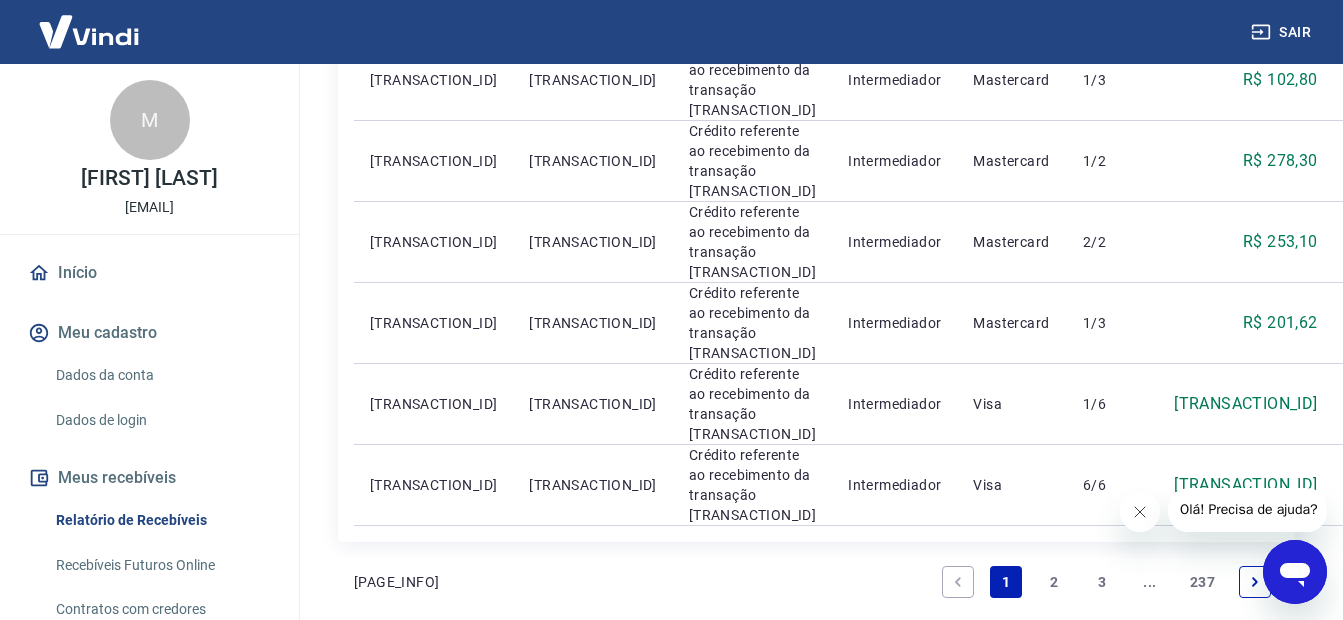 scroll, scrollTop: 2202, scrollLeft: 0, axis: vertical 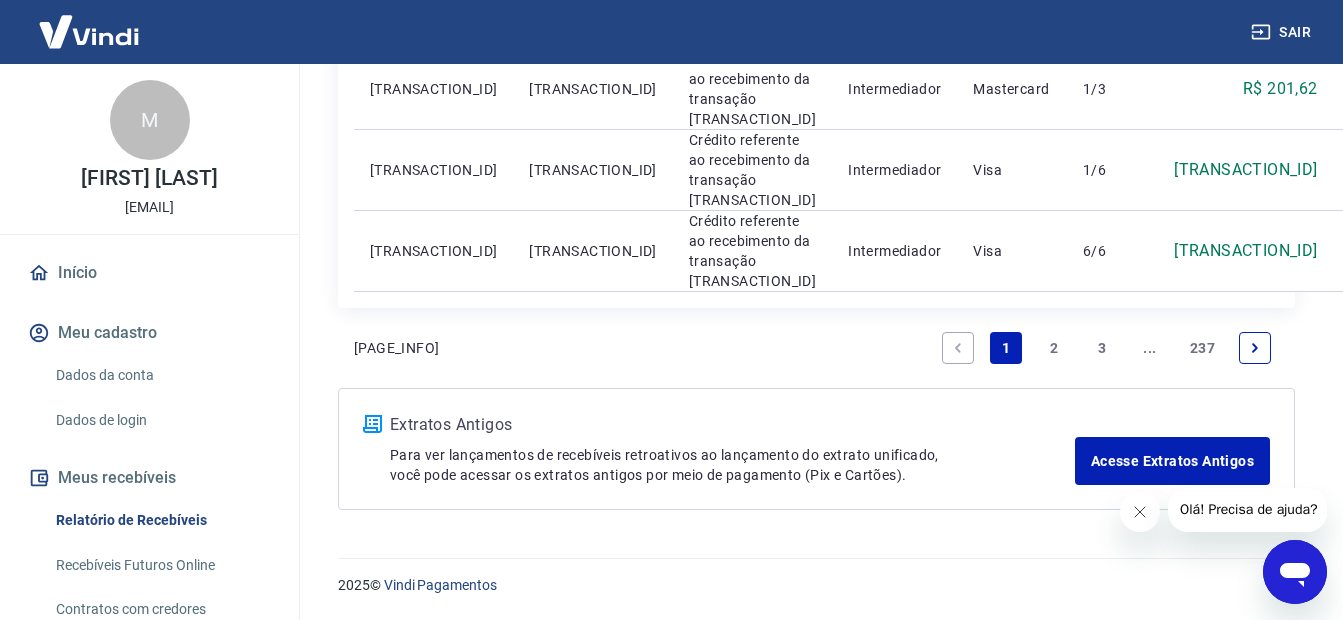 click 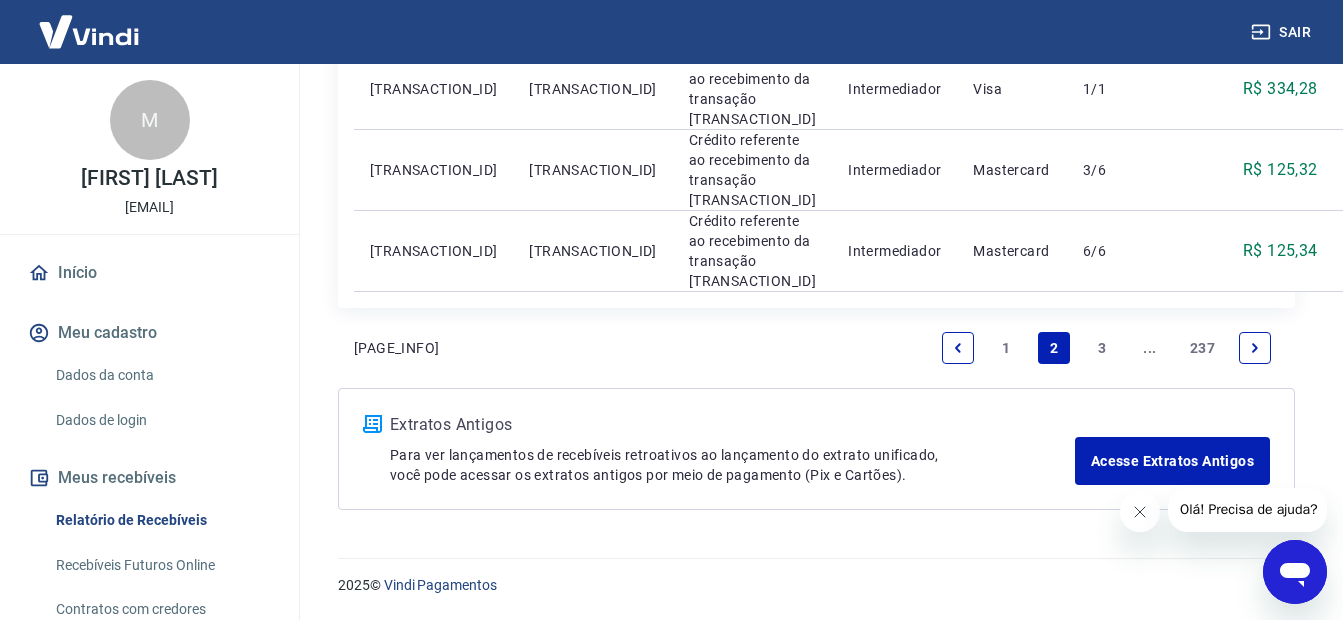 scroll, scrollTop: 2202, scrollLeft: 0, axis: vertical 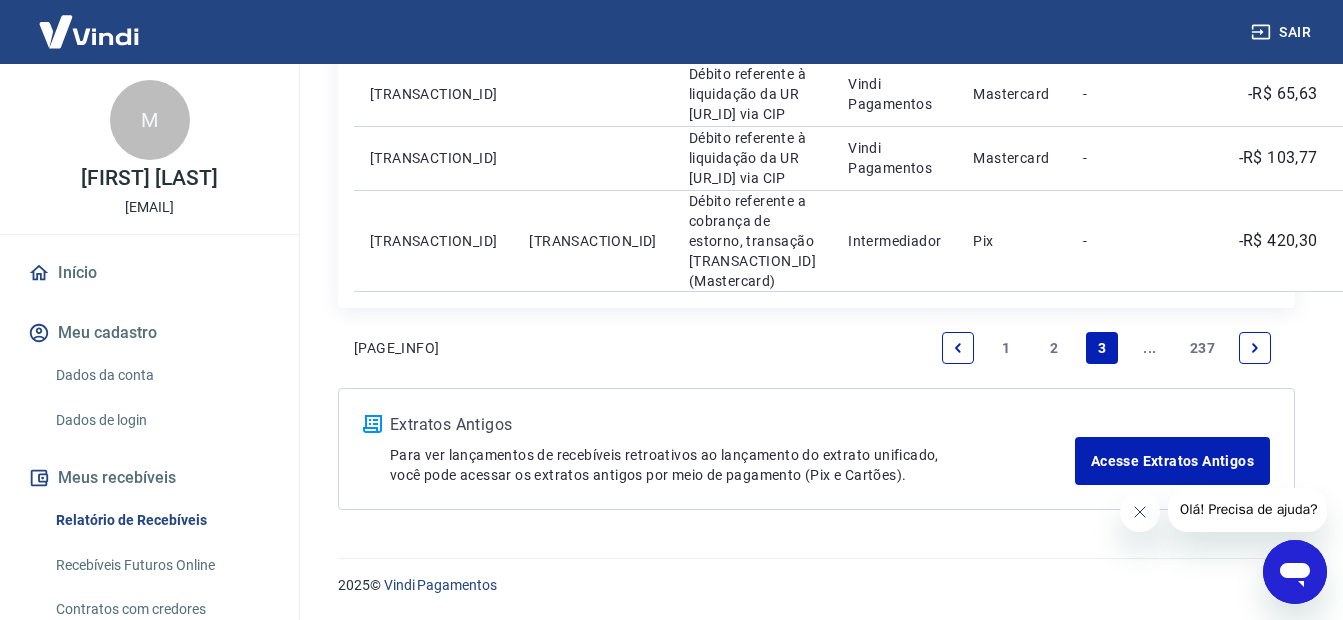 click at bounding box center [1255, 348] 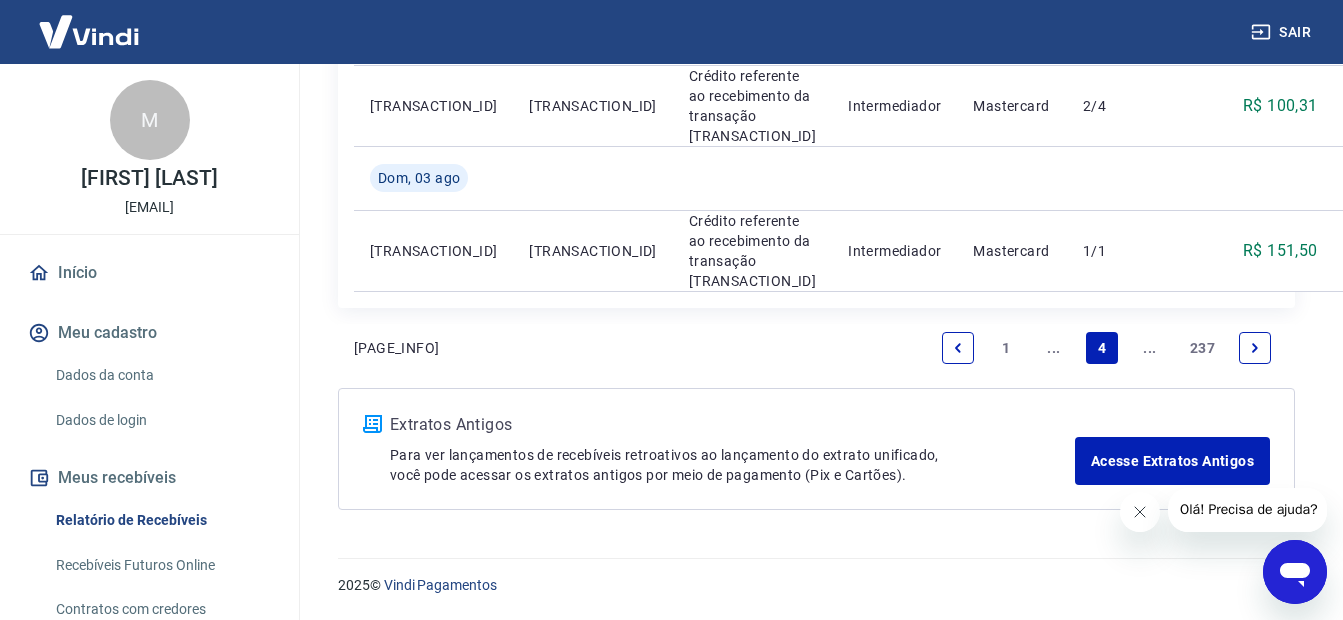 scroll, scrollTop: 2570, scrollLeft: 0, axis: vertical 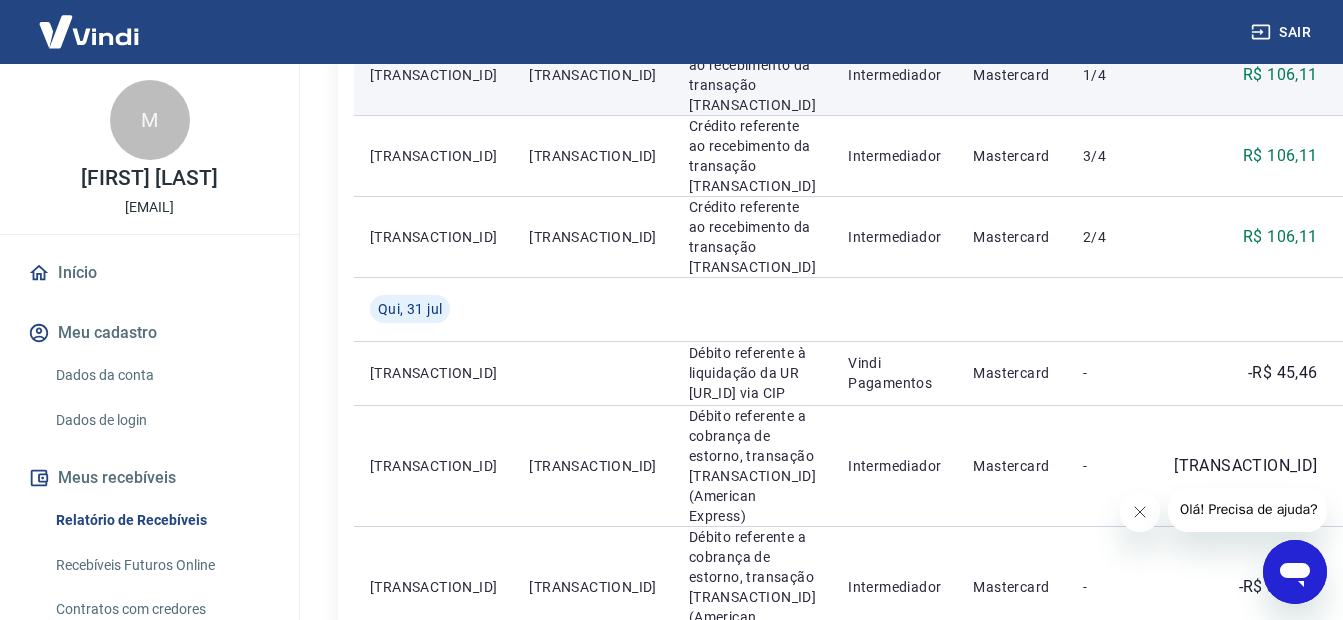 click on "[TRANSACTION_ID]" at bounding box center [433, 75] 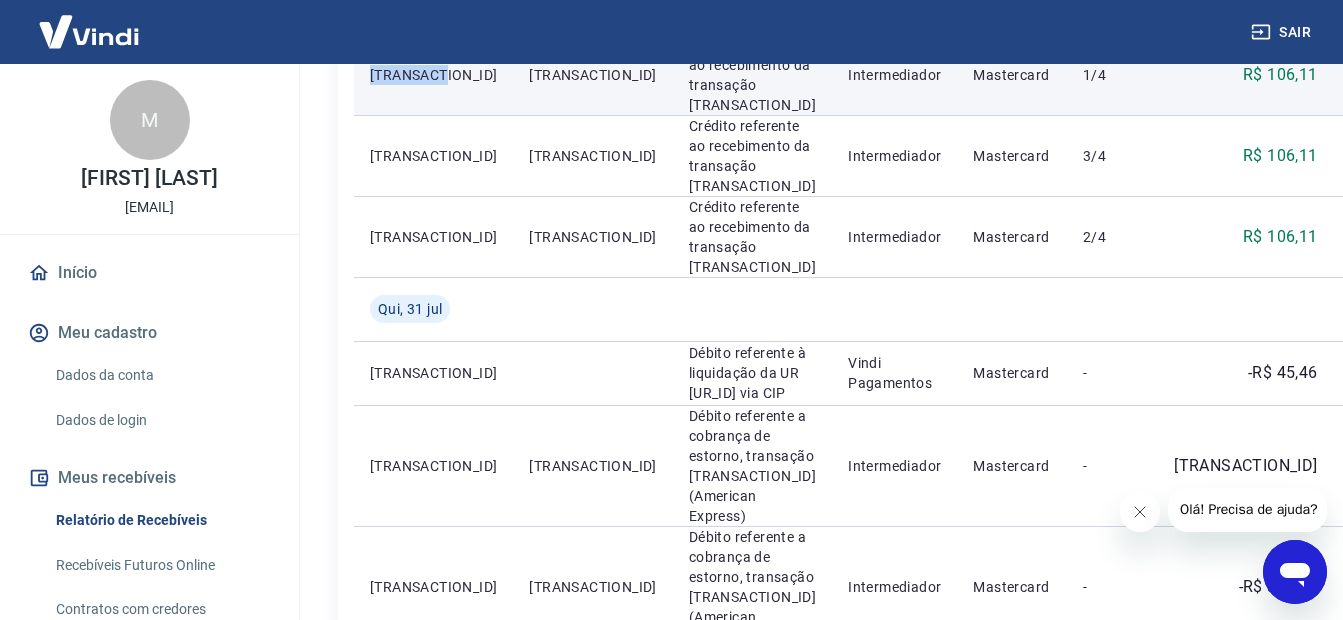 click on "[TRANSACTION_ID]" at bounding box center [433, 75] 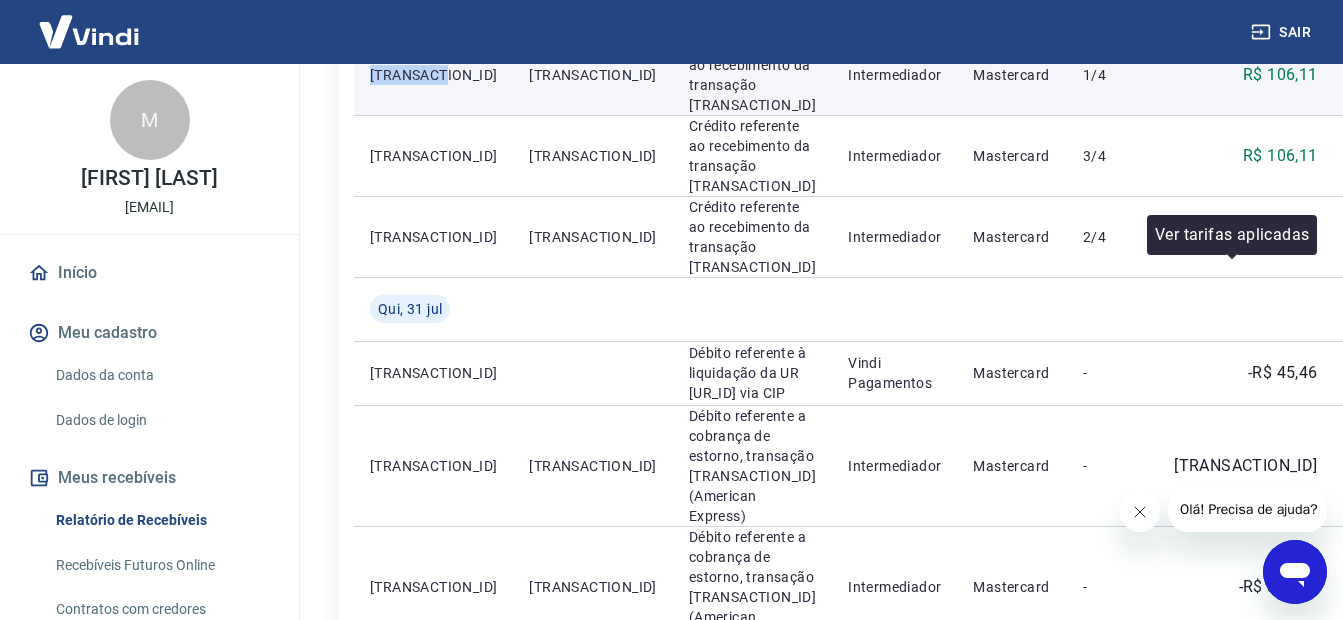 click 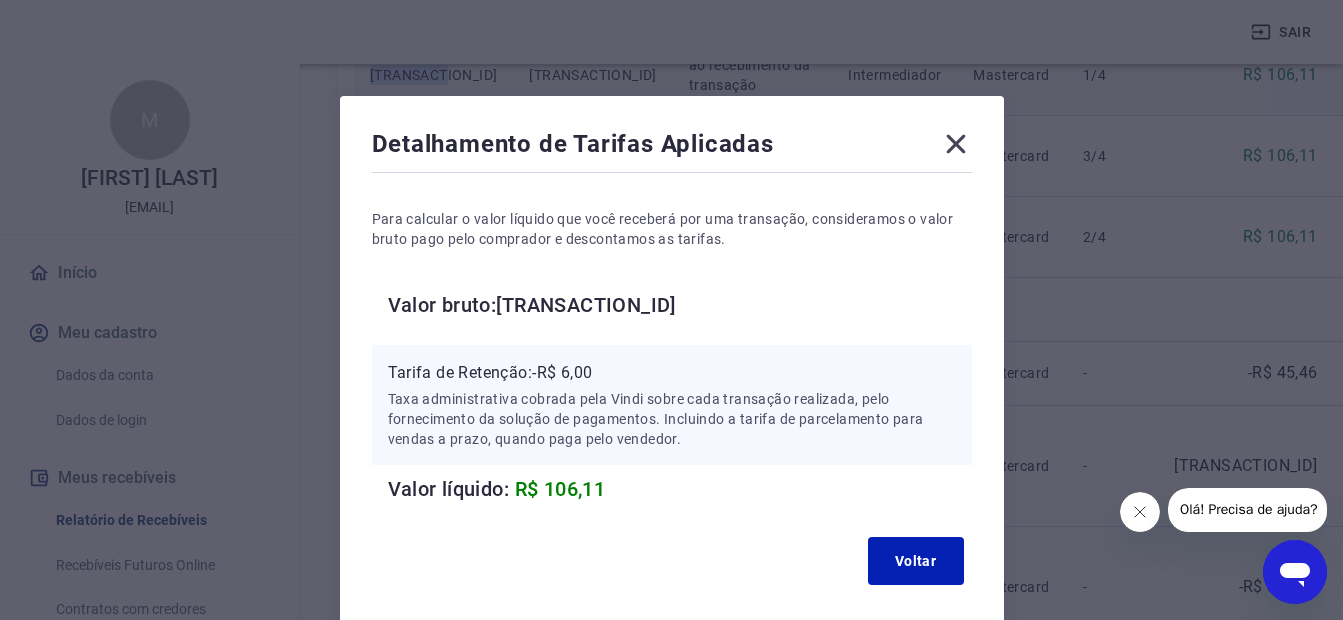 click on "Detalhamento de Tarifas Aplicadas Para calcular o valor líquido que você receberá por uma transação, consideramos o valor bruto pago pelo comprador e descontamos as tarifas. Valor bruto:  R$ 112,11 Tarifa de Retenção:  -R$ 6,00 Taxa administrativa cobrada pela Vindi sobre cada transação realizada, pelo fornecimento da solução de pagamentos. Incluindo a tarifa de parcelamento para vendas a prazo, quando paga pelo vendedor. Valor líquido:   R$ 106,11 Voltar" at bounding box center [671, 310] 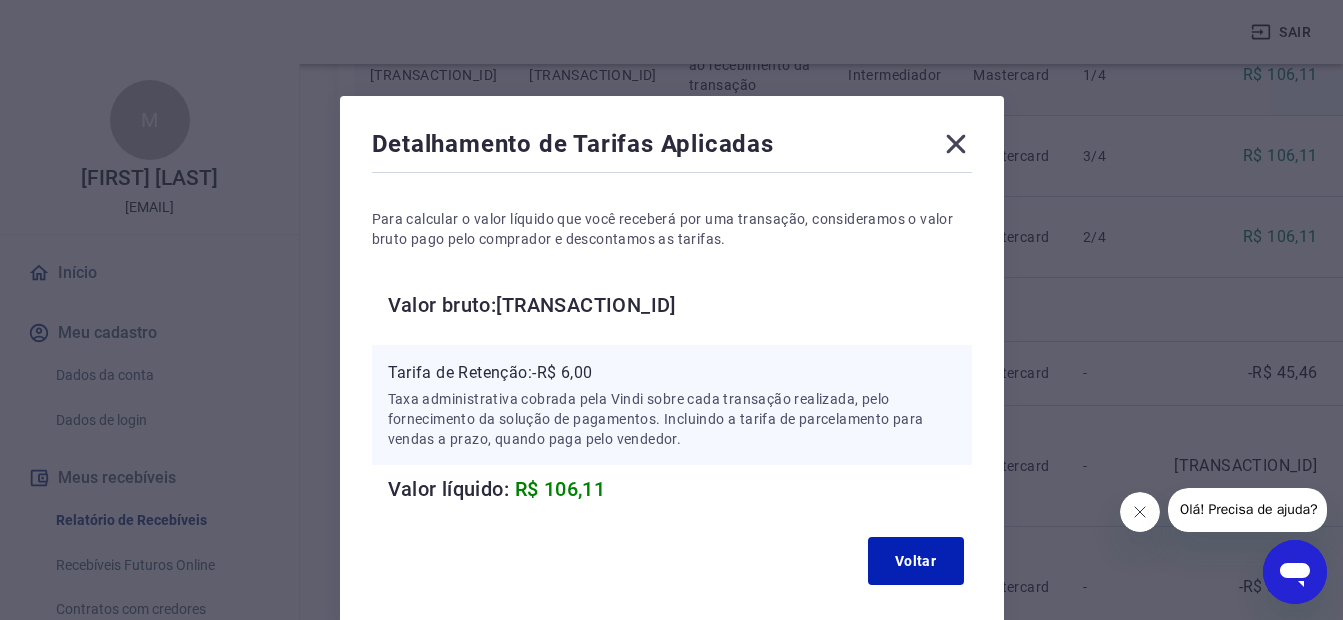 click 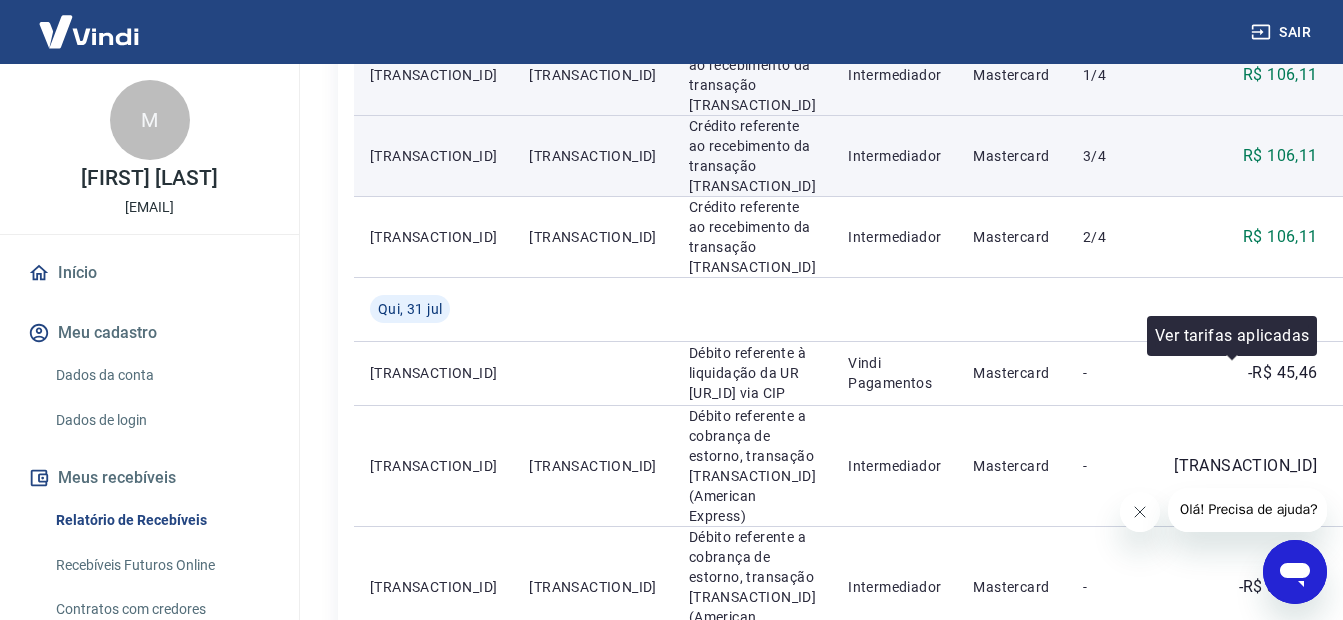 click 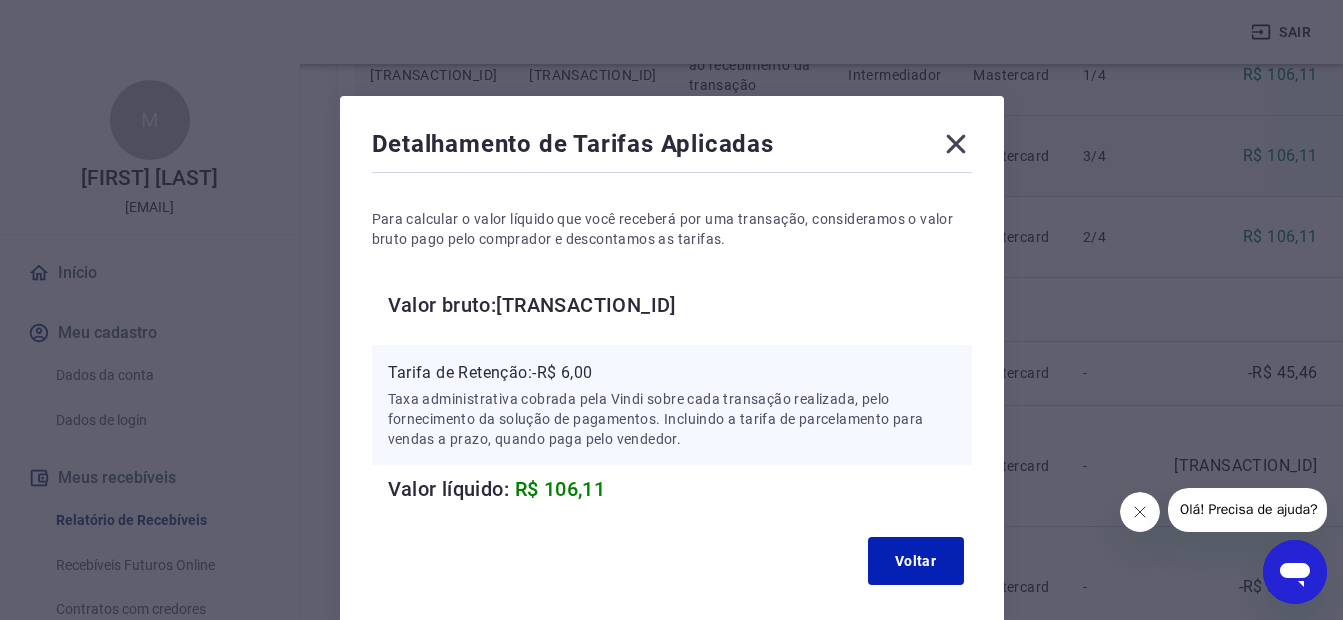 type 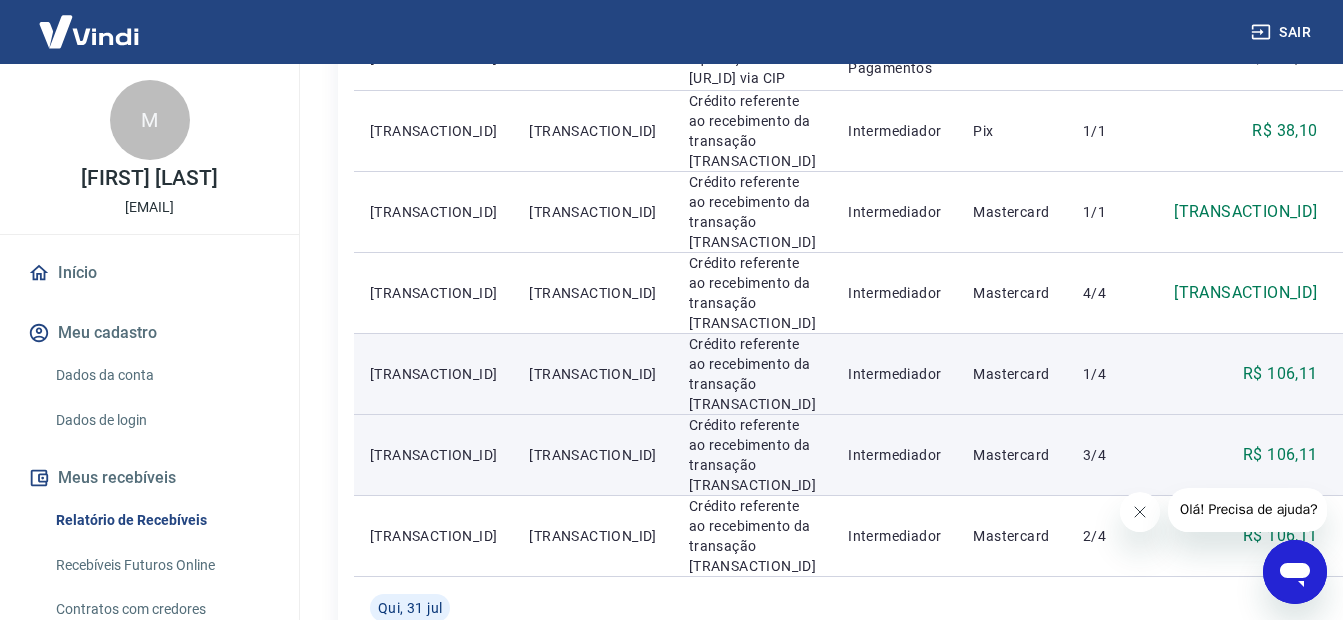 scroll, scrollTop: 800, scrollLeft: 0, axis: vertical 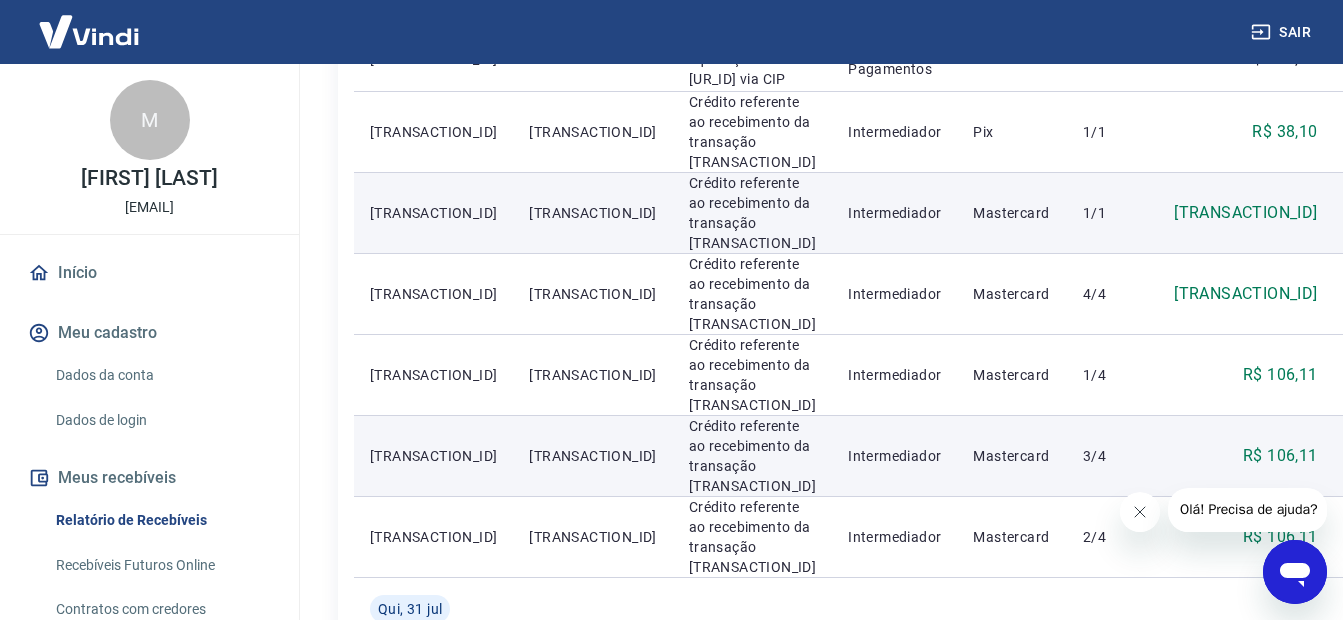 click on "[TRANSACTION_ID]" at bounding box center (433, 213) 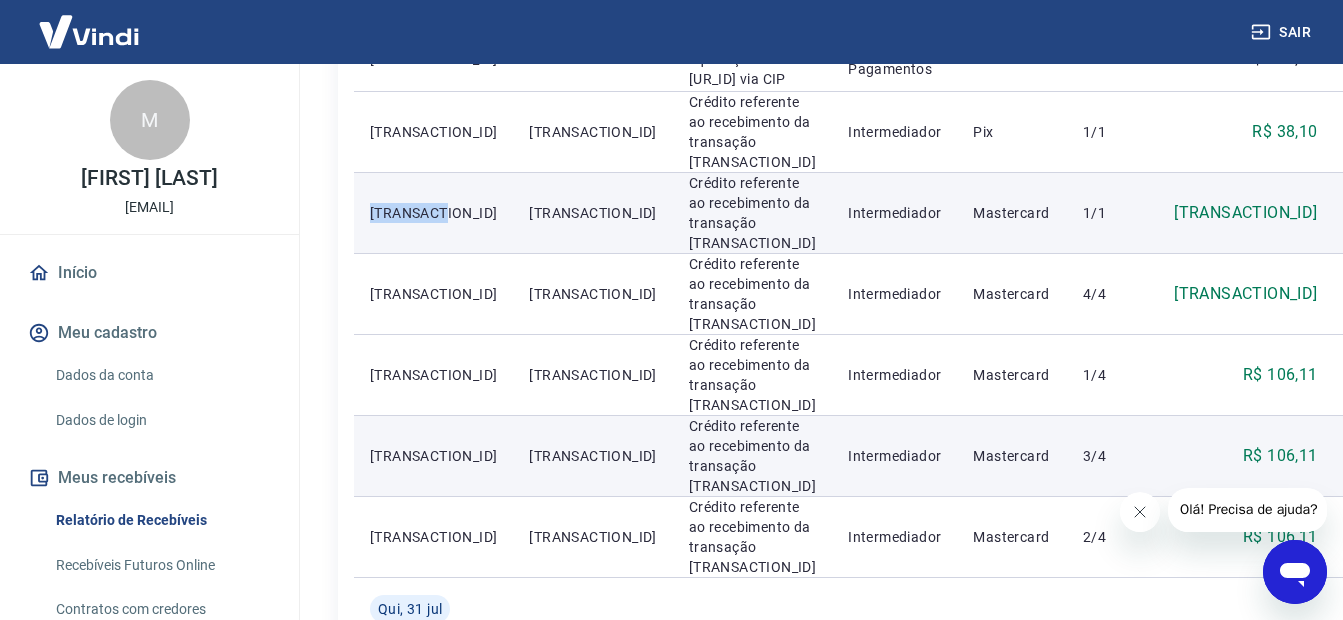 click on "[TRANSACTION_ID]" at bounding box center (433, 213) 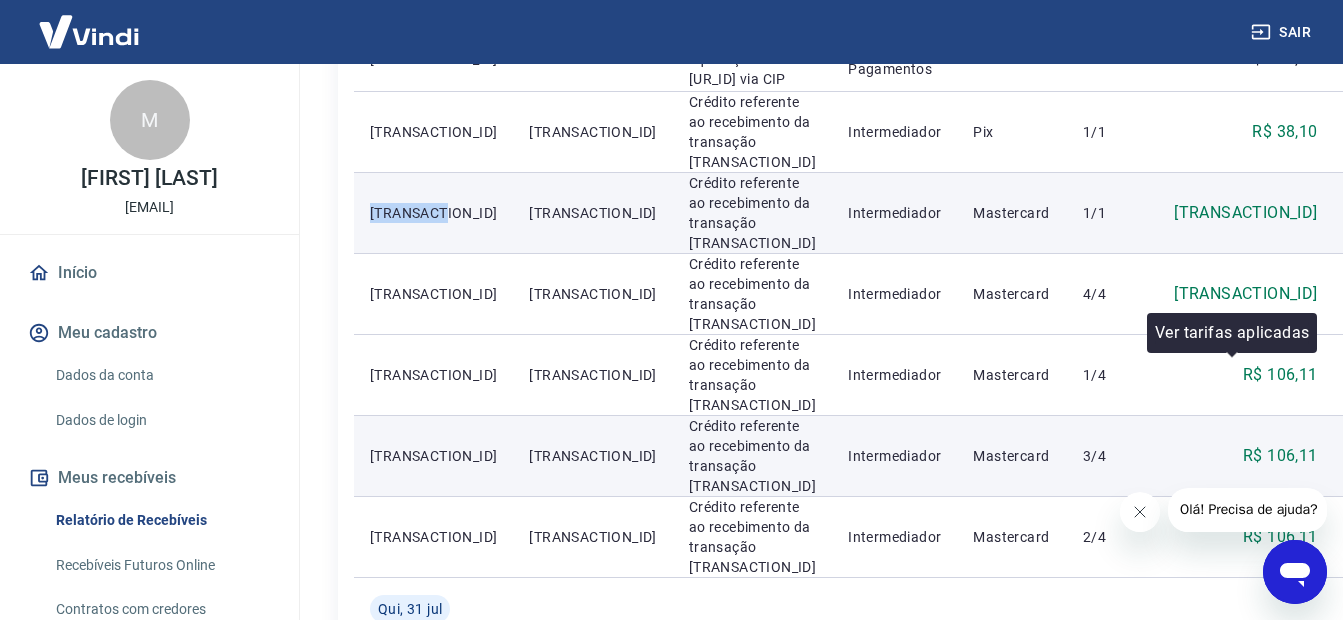 click at bounding box center [1366, 213] 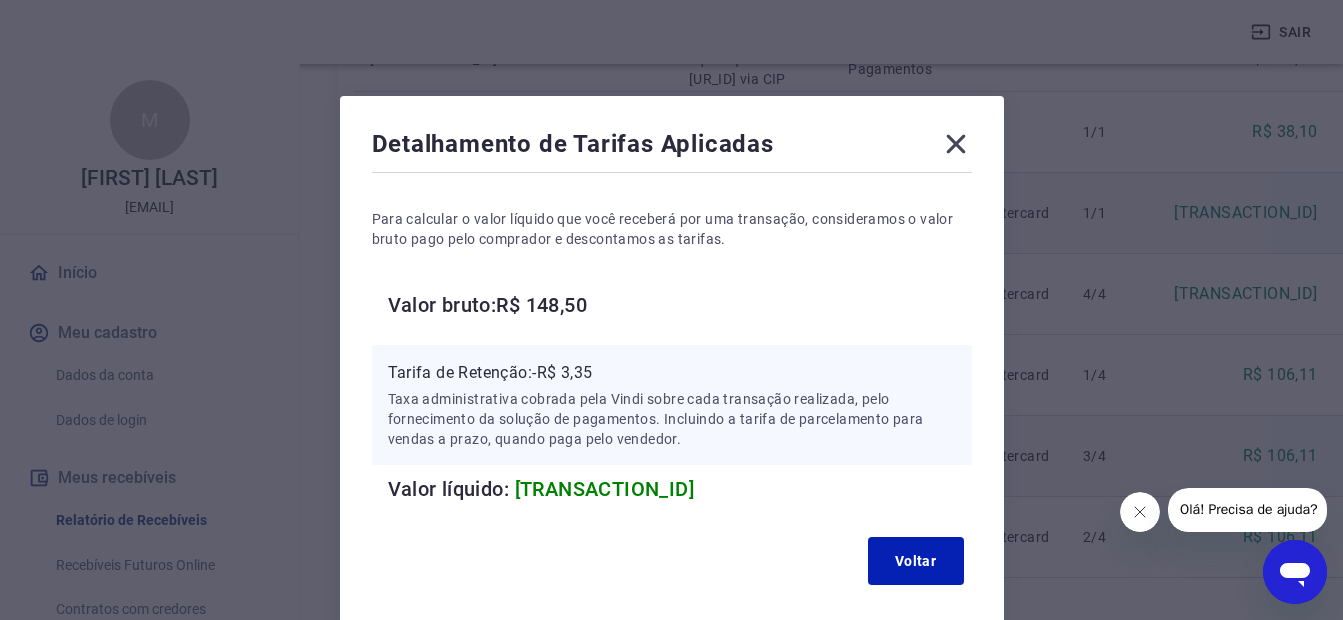 type 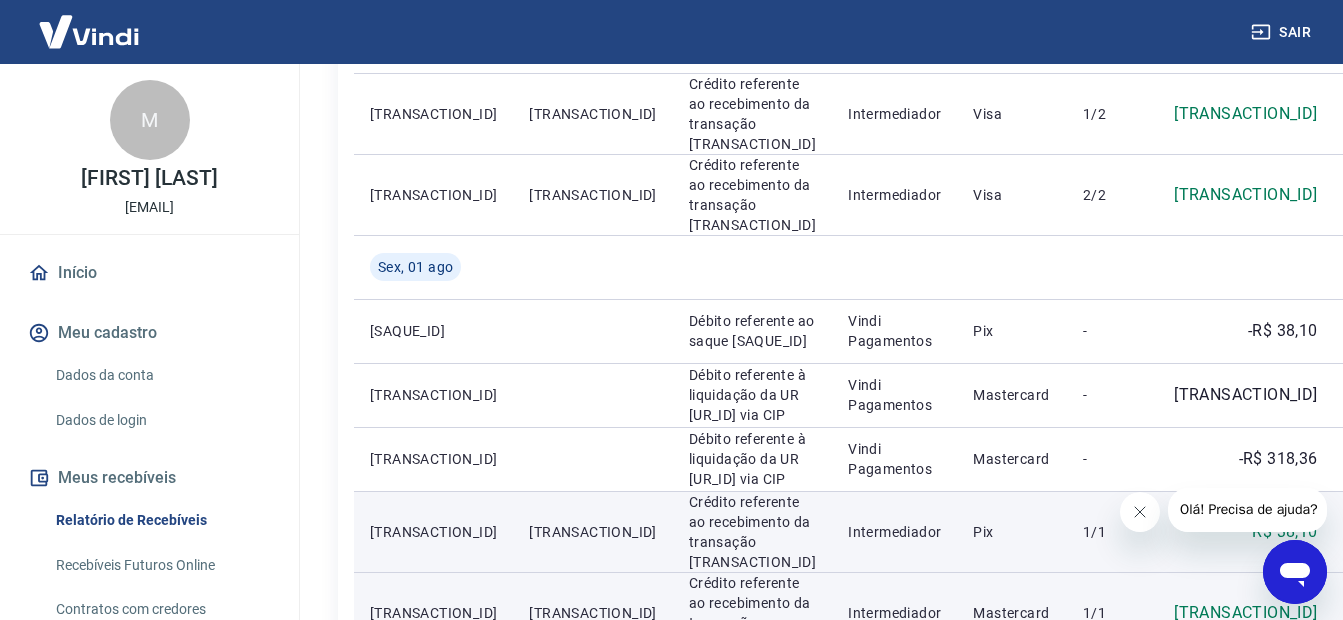 scroll, scrollTop: 300, scrollLeft: 0, axis: vertical 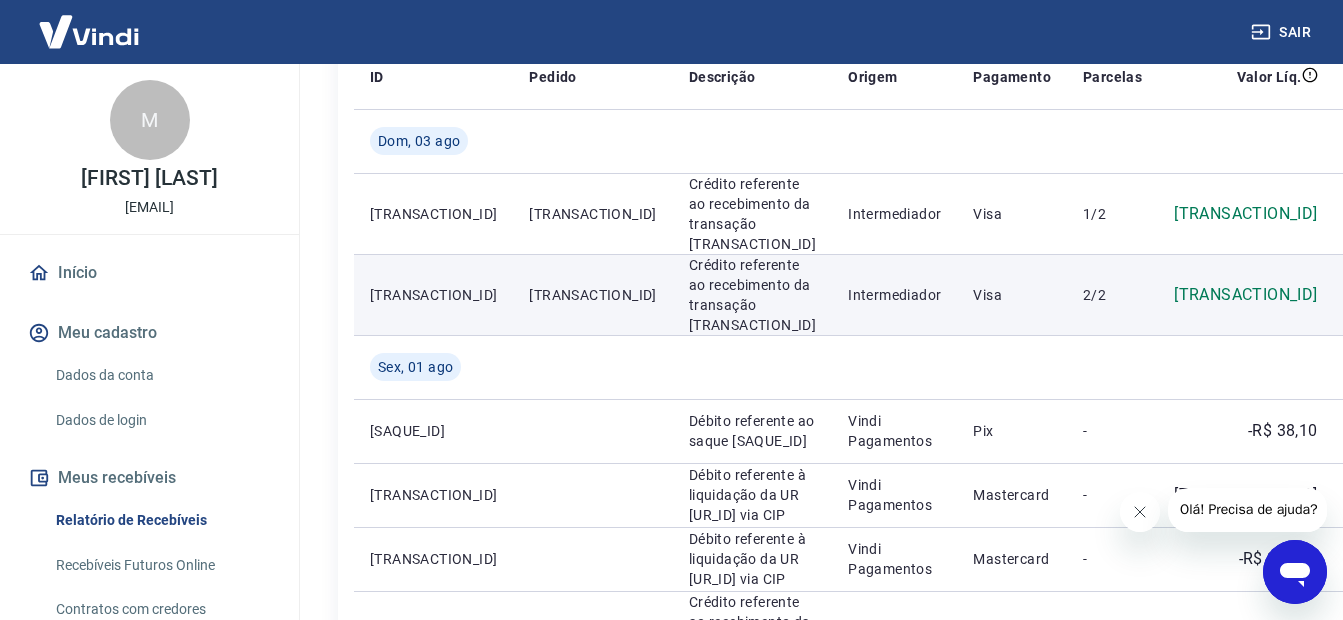 click on "[TRANSACTION_ID]" at bounding box center (433, 295) 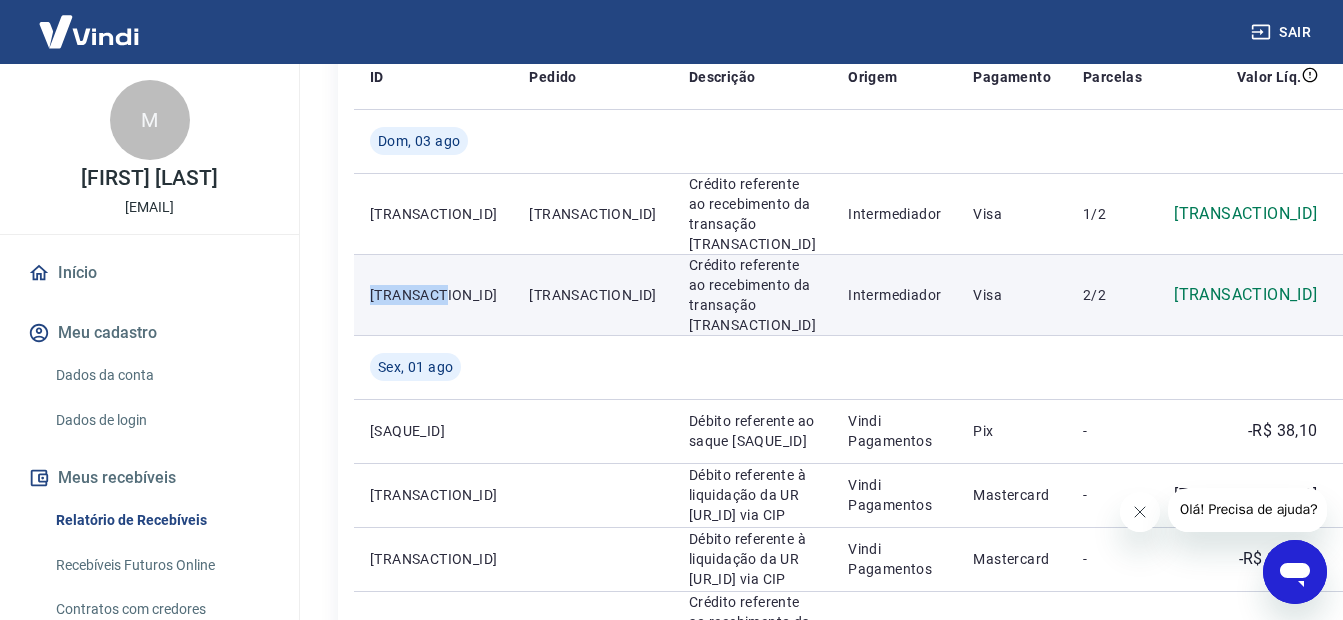 click on "[TRANSACTION_ID]" at bounding box center (433, 295) 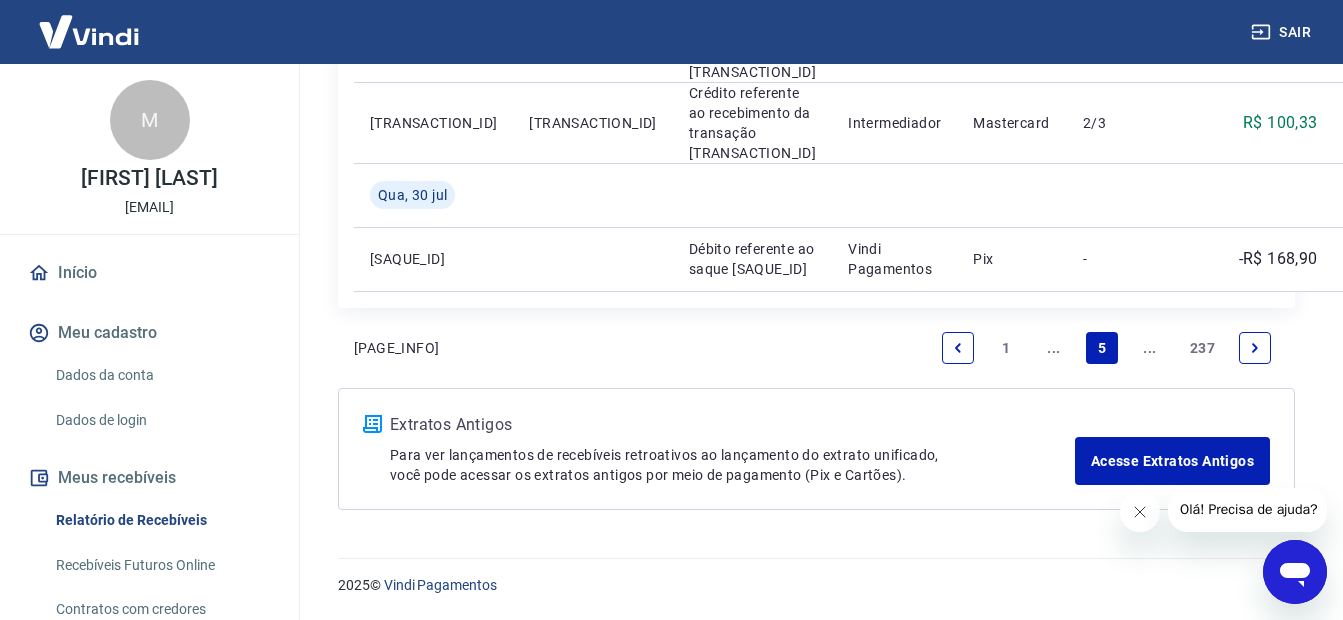 scroll, scrollTop: 2474, scrollLeft: 0, axis: vertical 